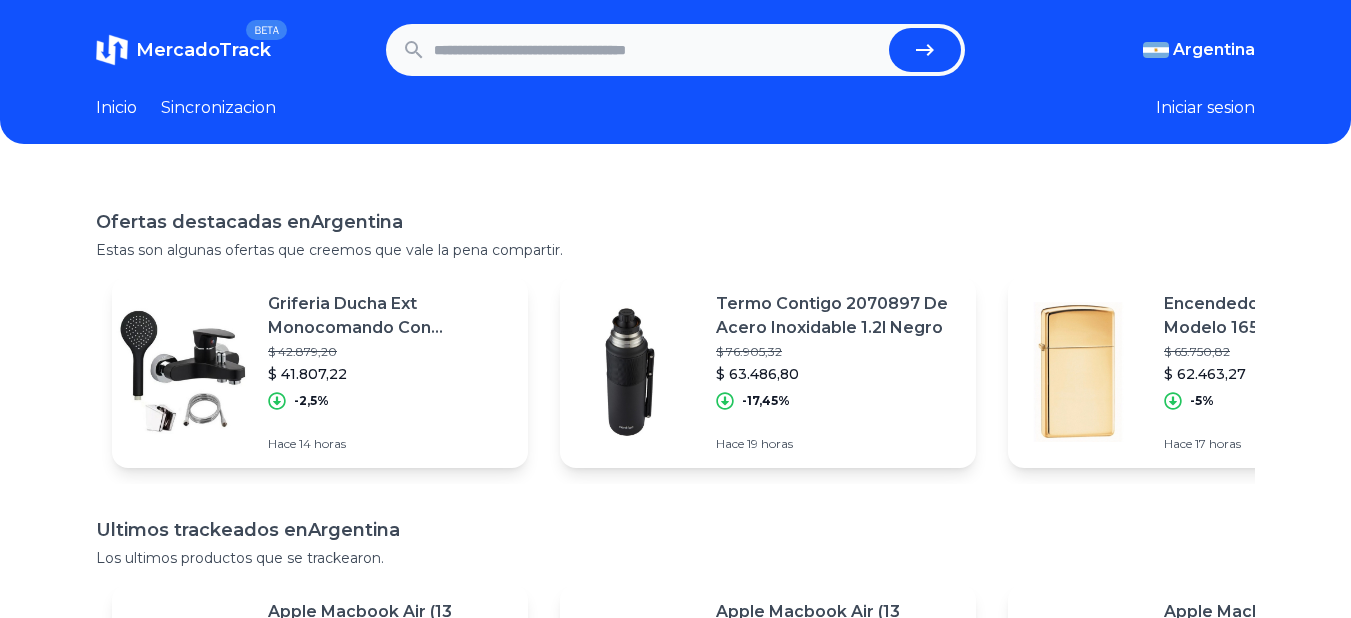 scroll, scrollTop: 0, scrollLeft: 0, axis: both 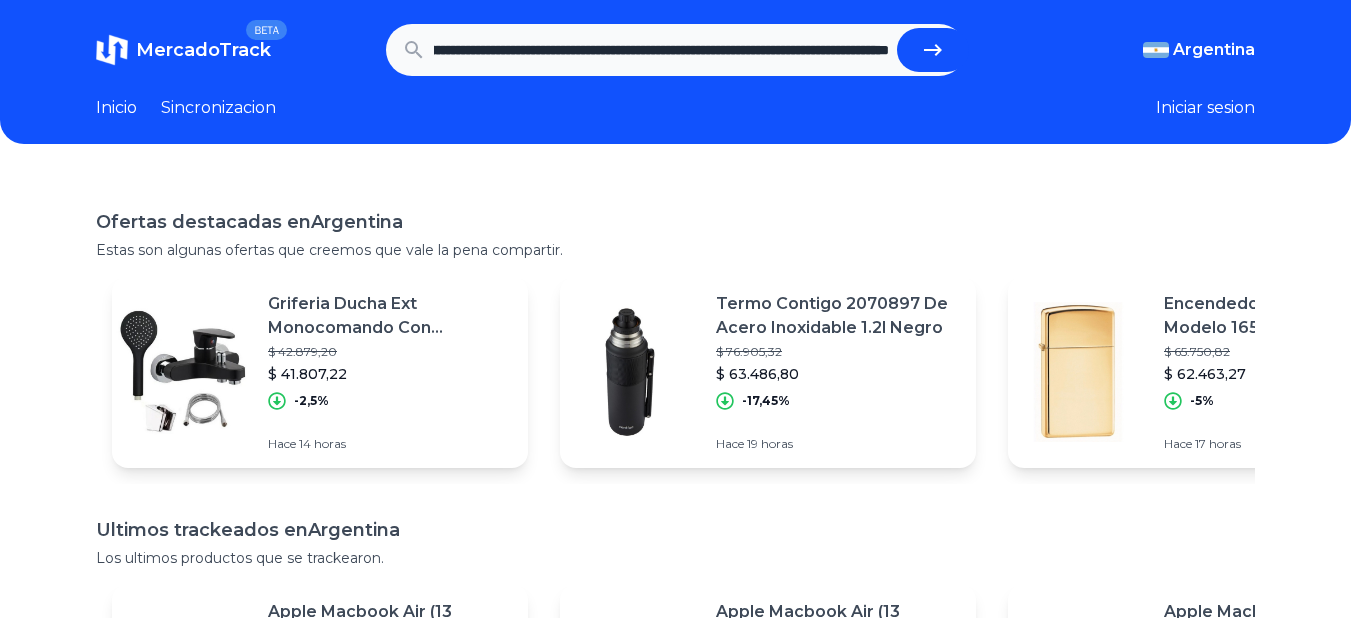click at bounding box center [933, 50] 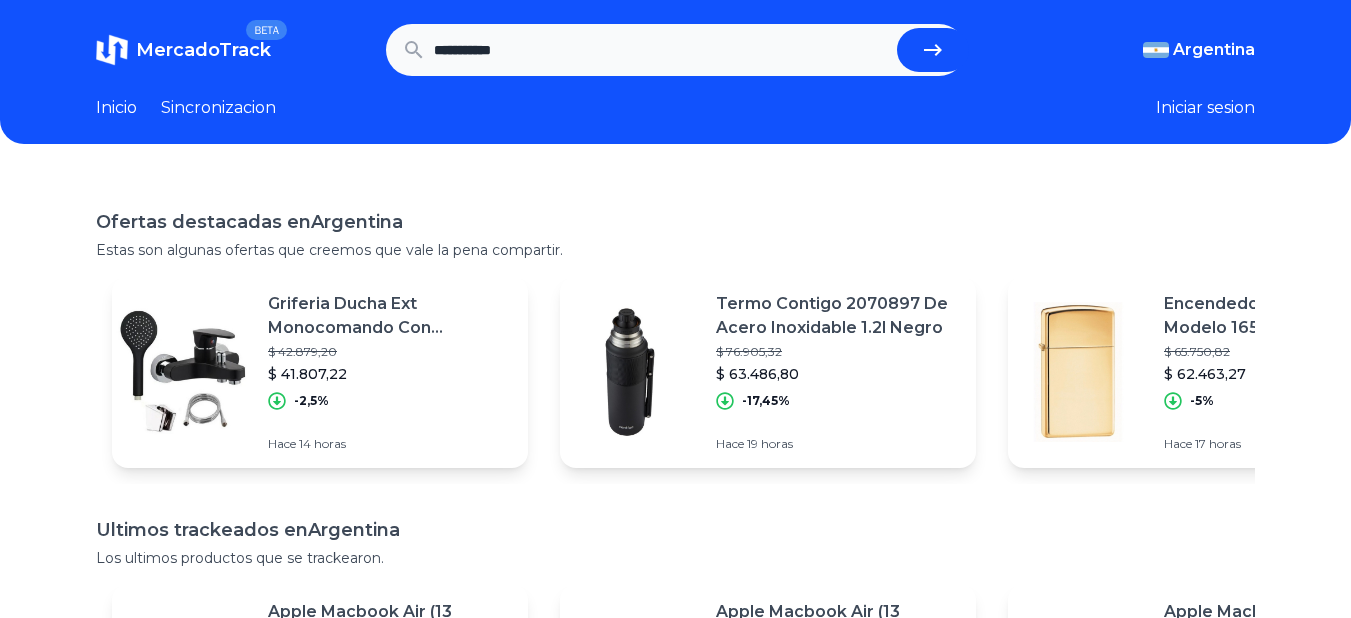 scroll, scrollTop: 0, scrollLeft: 0, axis: both 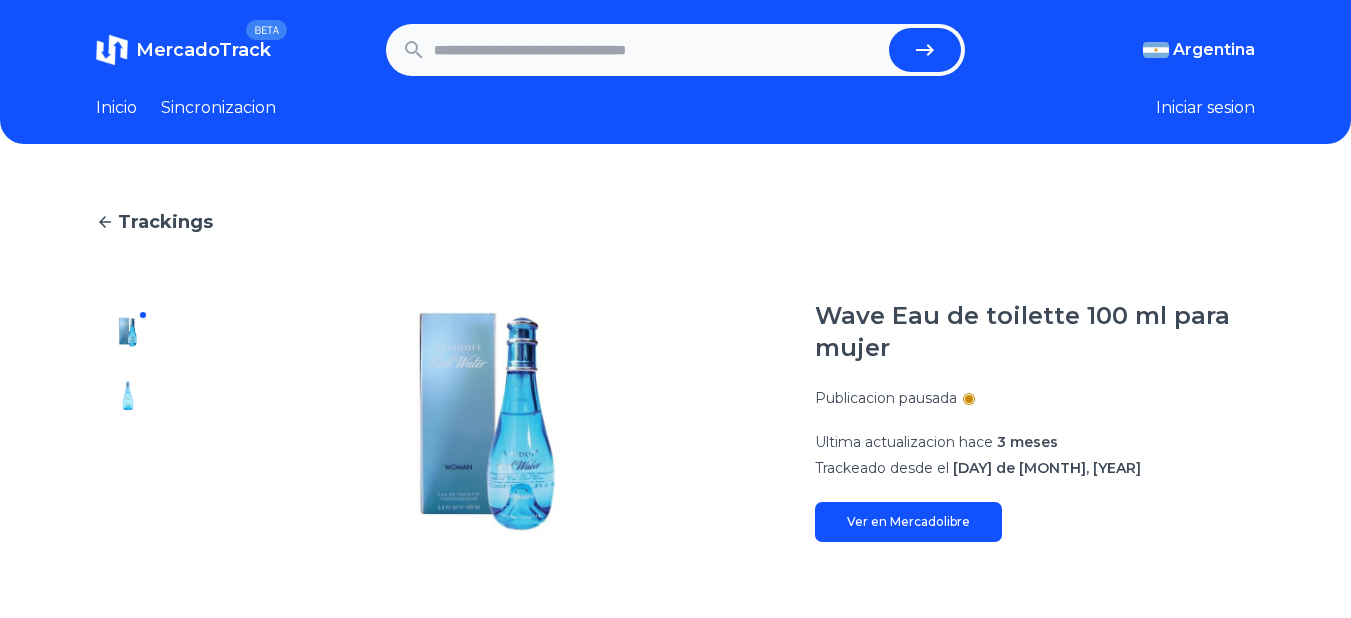 click at bounding box center [658, 50] 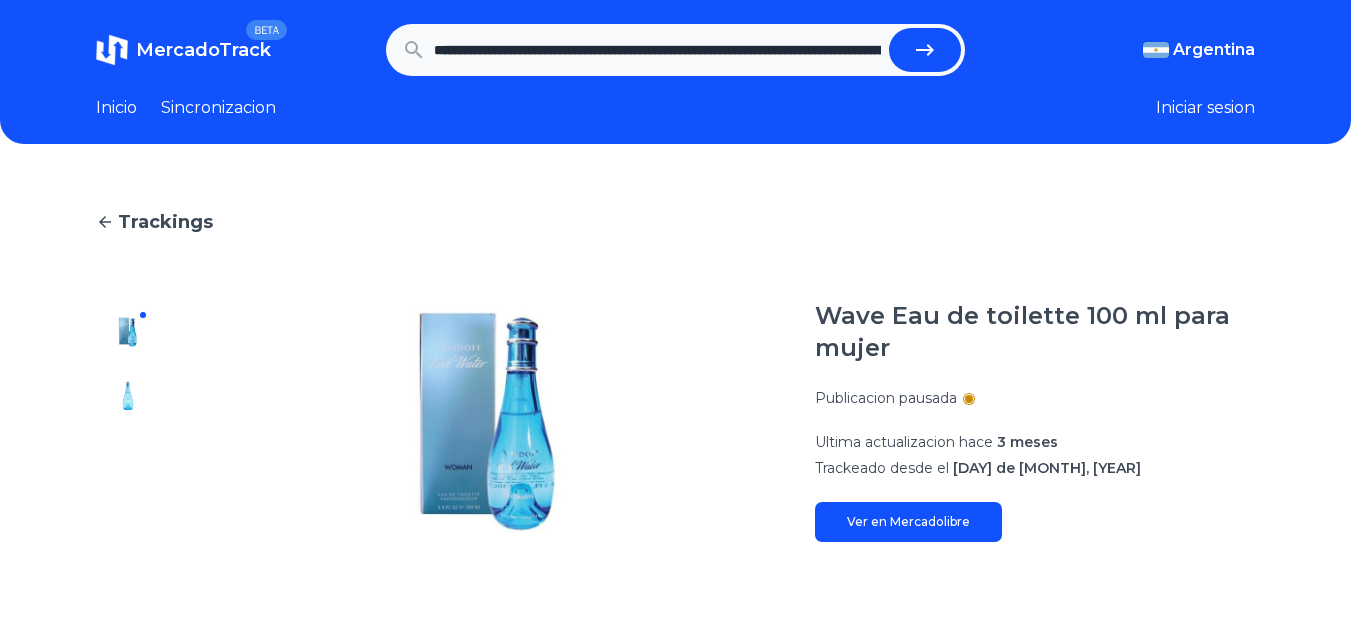 scroll, scrollTop: 0, scrollLeft: 2081, axis: horizontal 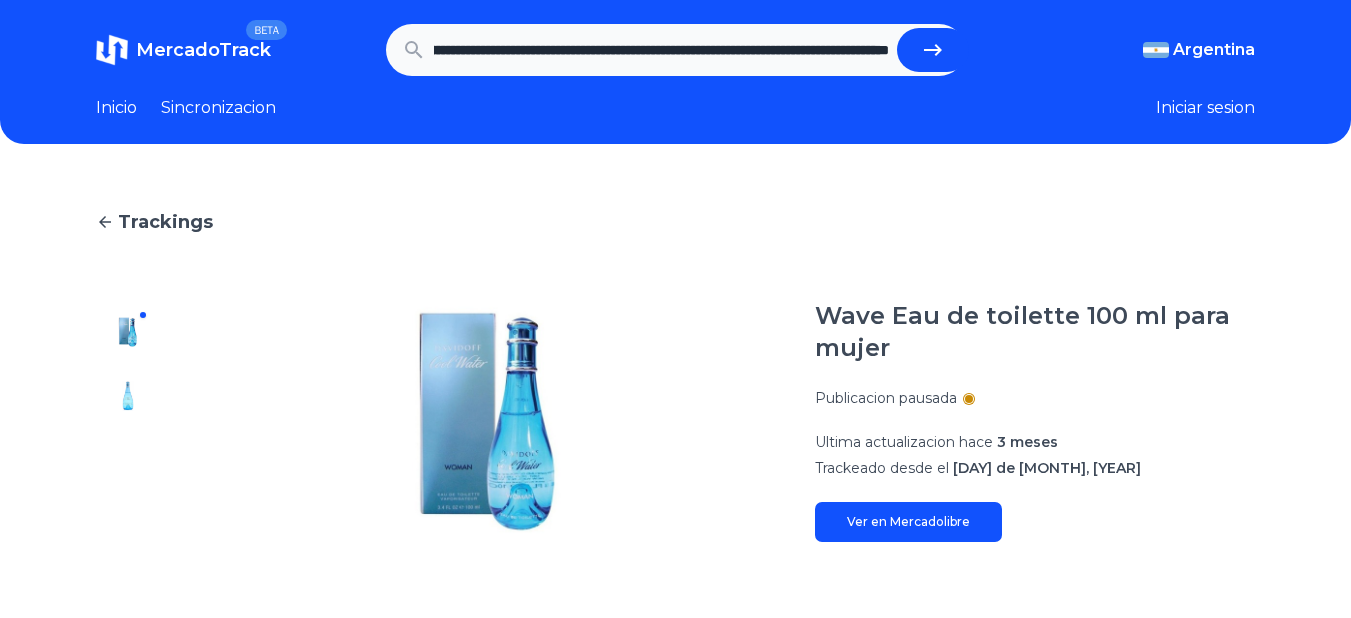 click at bounding box center (933, 50) 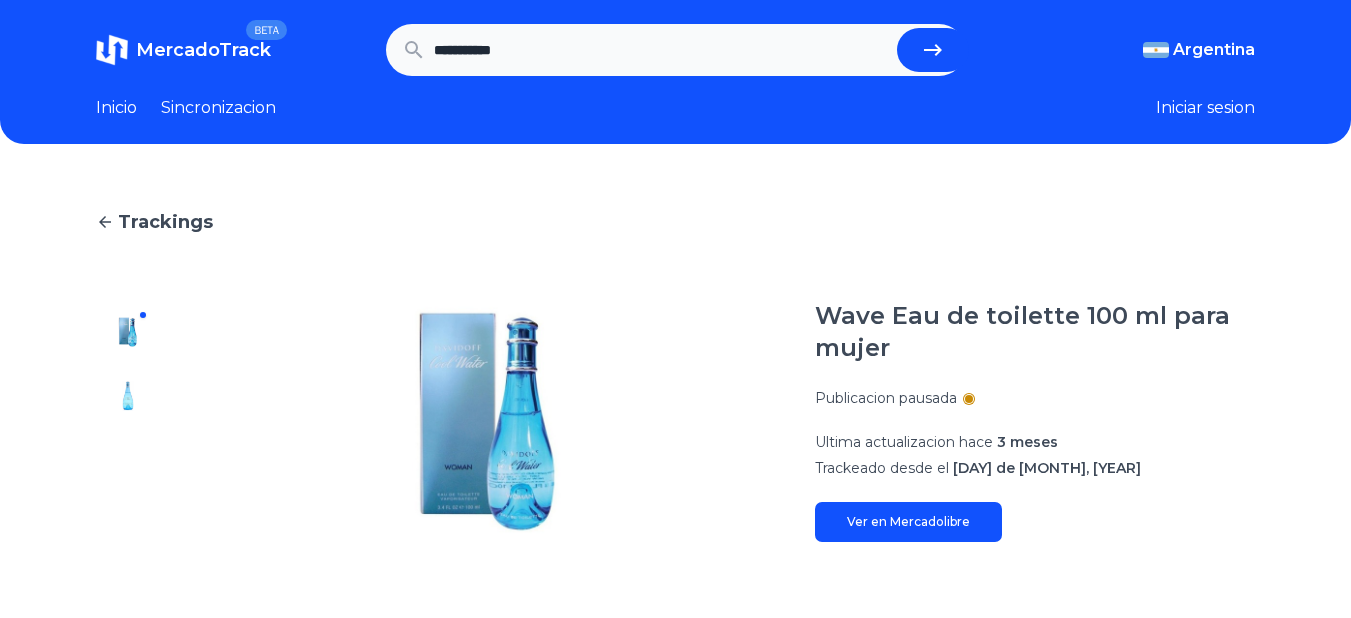 scroll, scrollTop: 0, scrollLeft: 0, axis: both 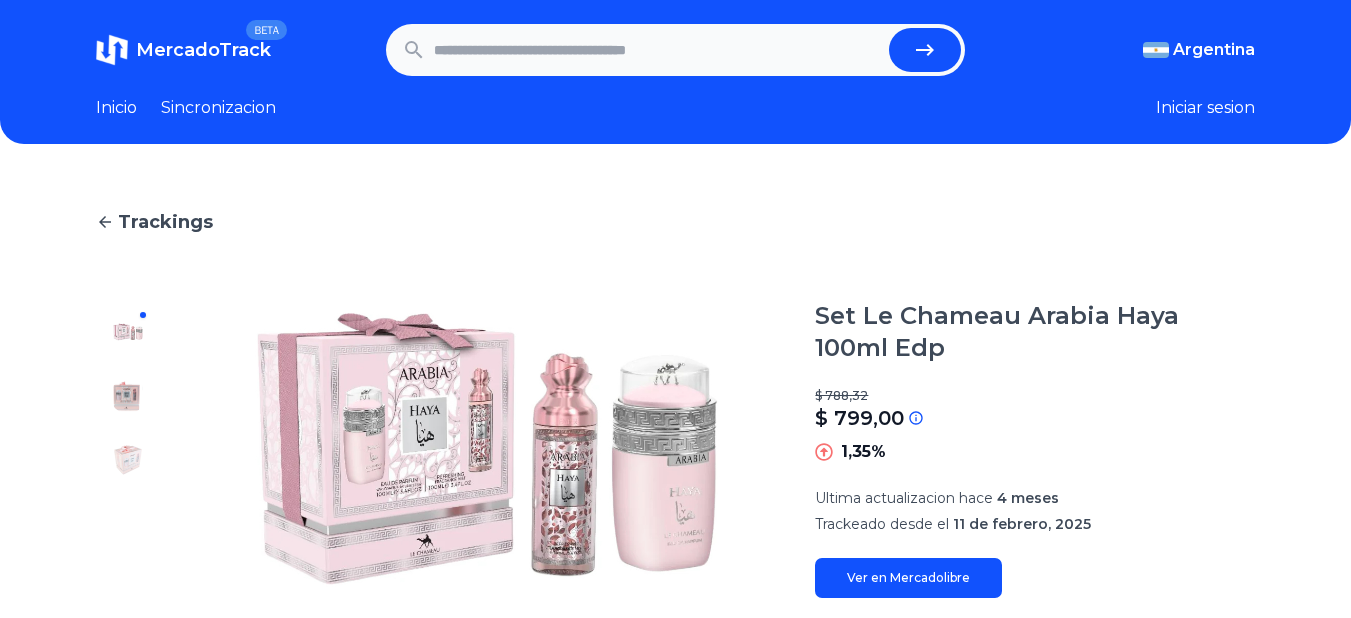 click at bounding box center (658, 50) 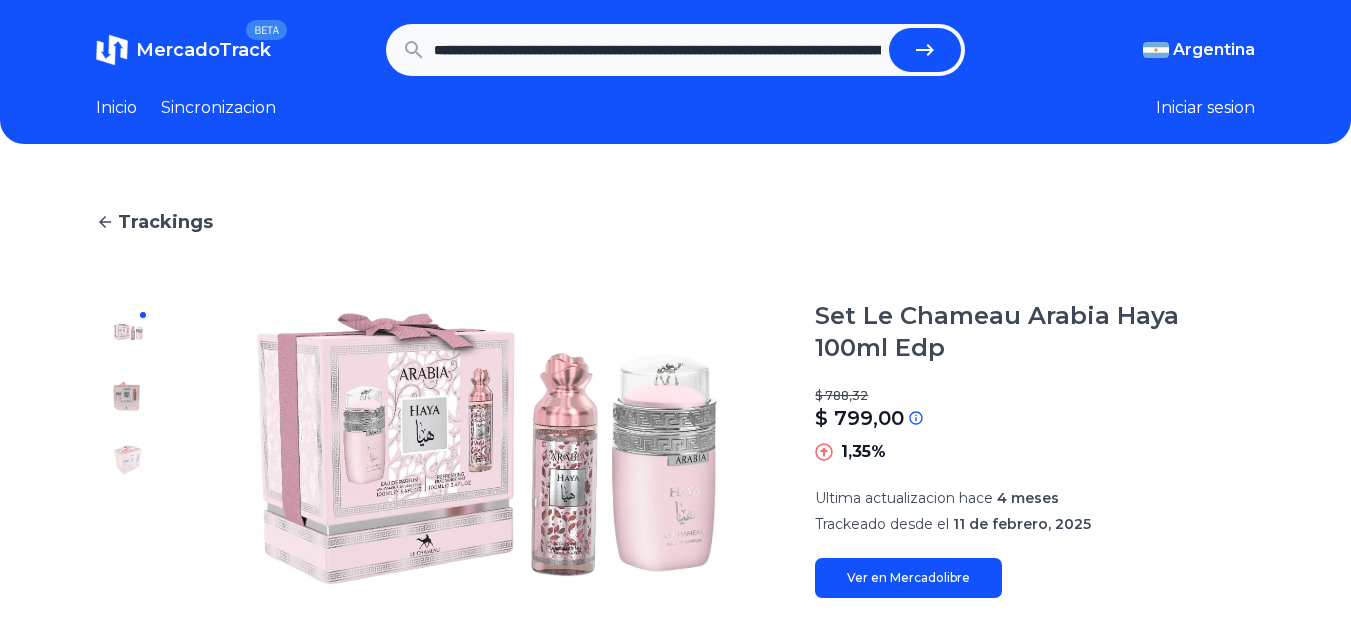 scroll, scrollTop: 0, scrollLeft: 2213, axis: horizontal 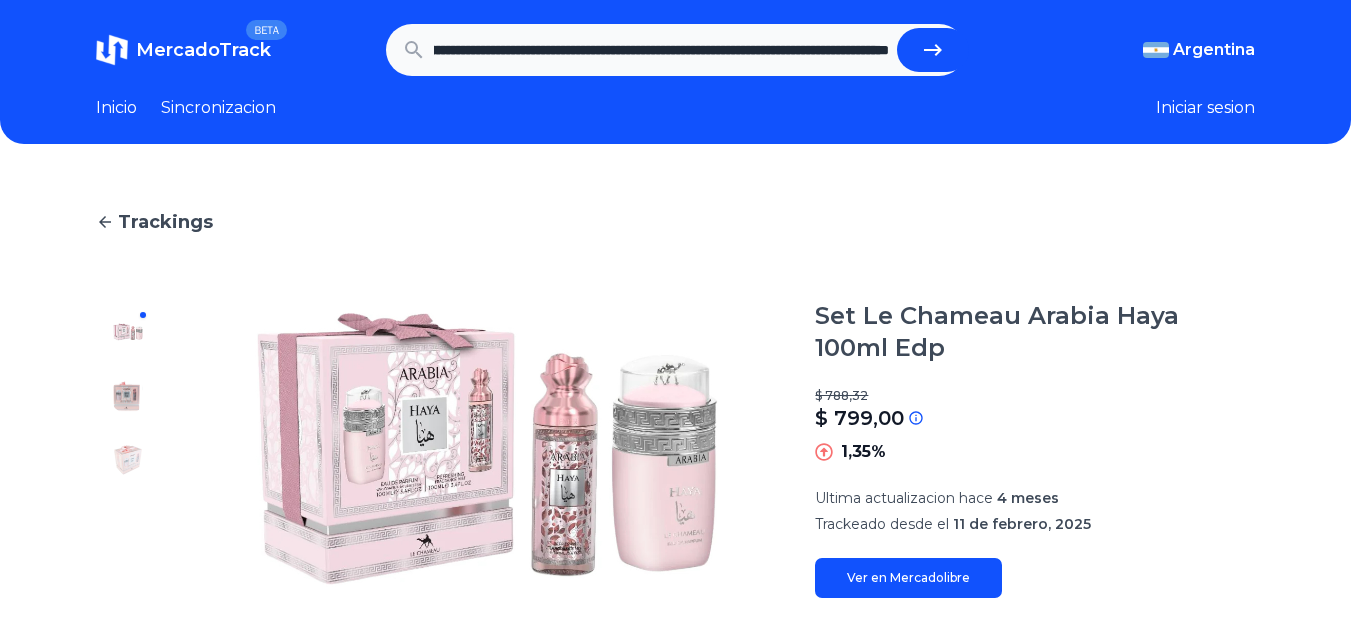 click at bounding box center [933, 50] 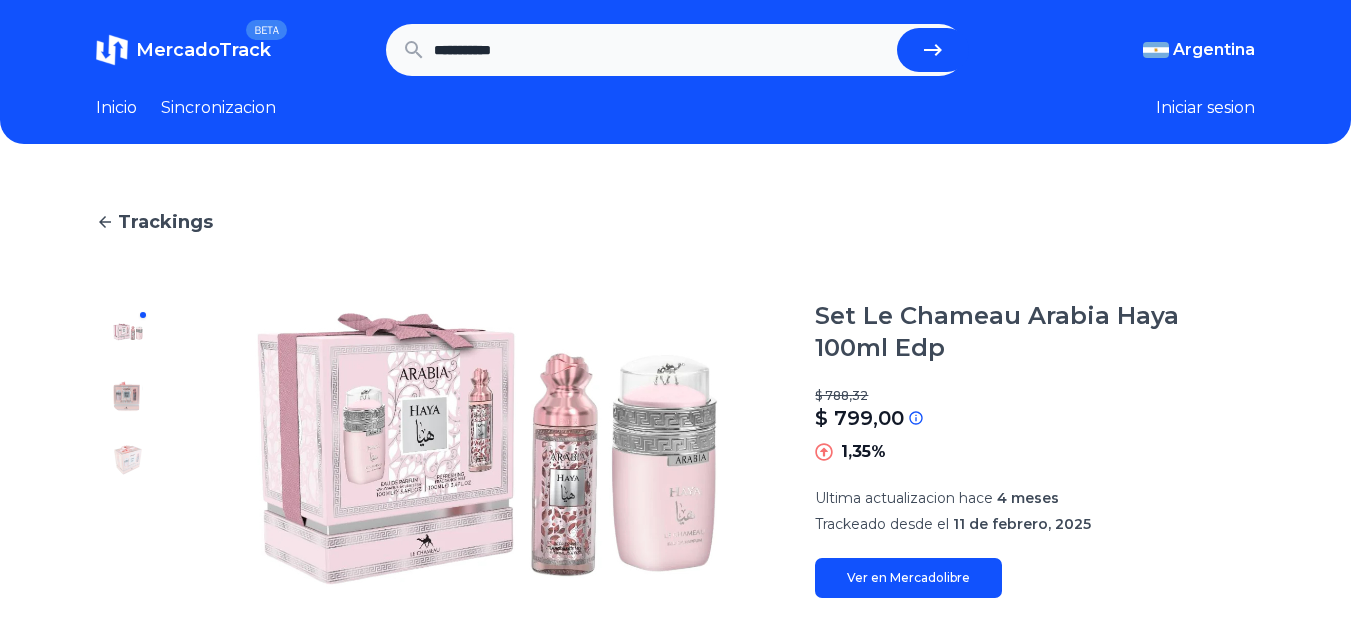scroll, scrollTop: 0, scrollLeft: 0, axis: both 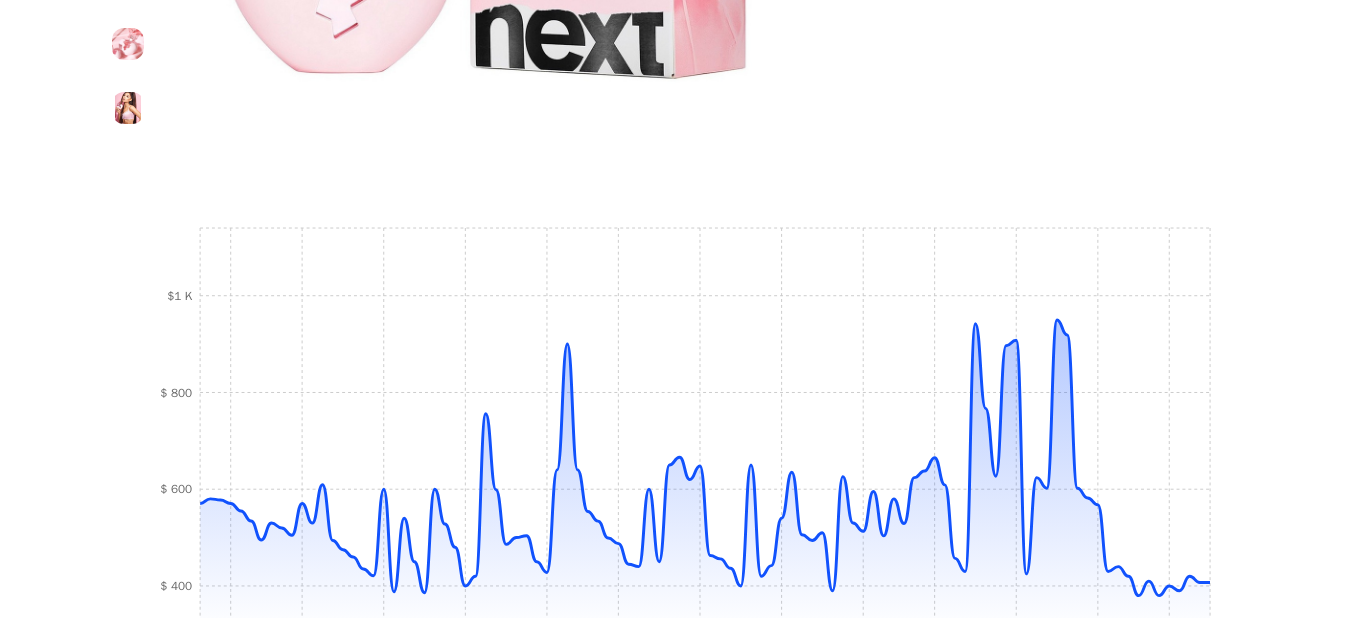 drag, startPoint x: 1350, startPoint y: 414, endPoint x: 1365, endPoint y: 317, distance: 98.15294 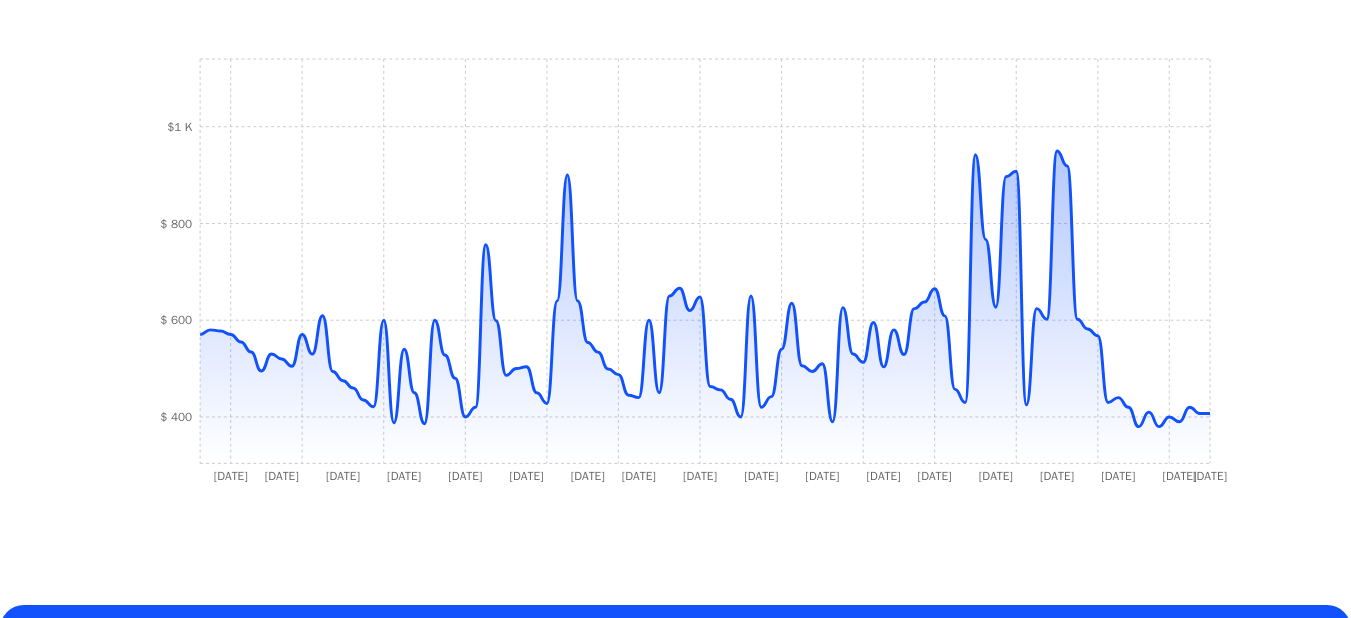 scroll, scrollTop: 715, scrollLeft: 0, axis: vertical 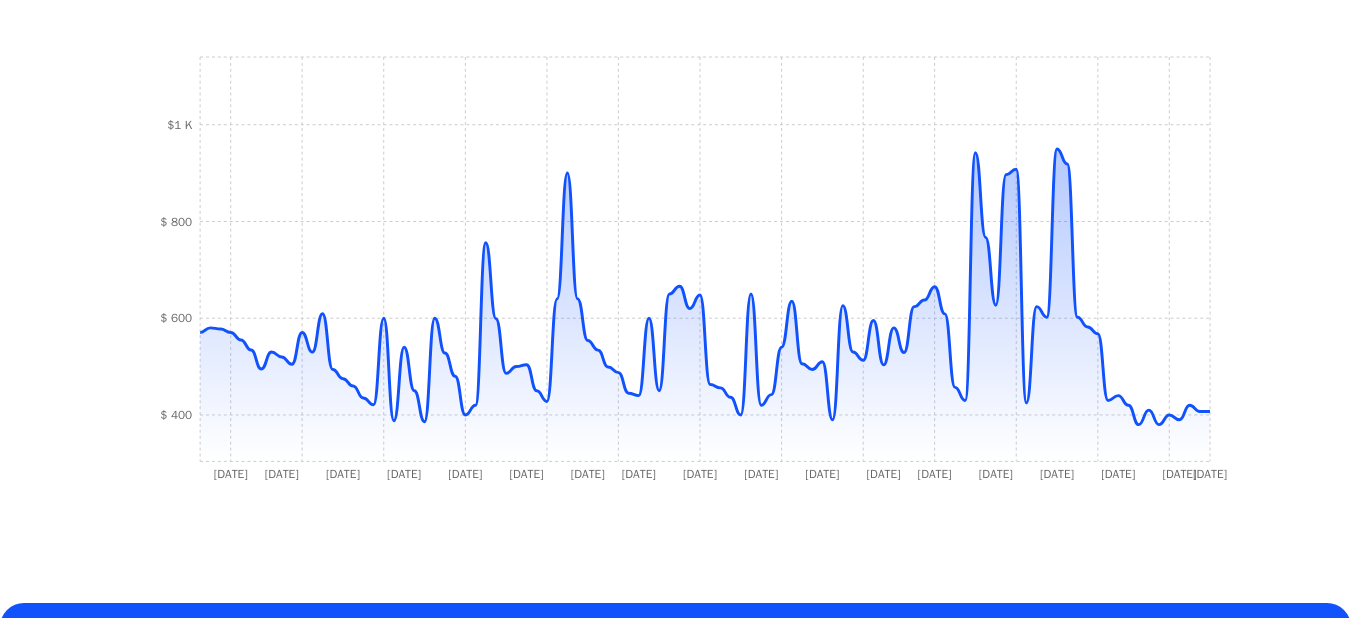 drag, startPoint x: 1344, startPoint y: 415, endPoint x: 1344, endPoint y: 375, distance: 40 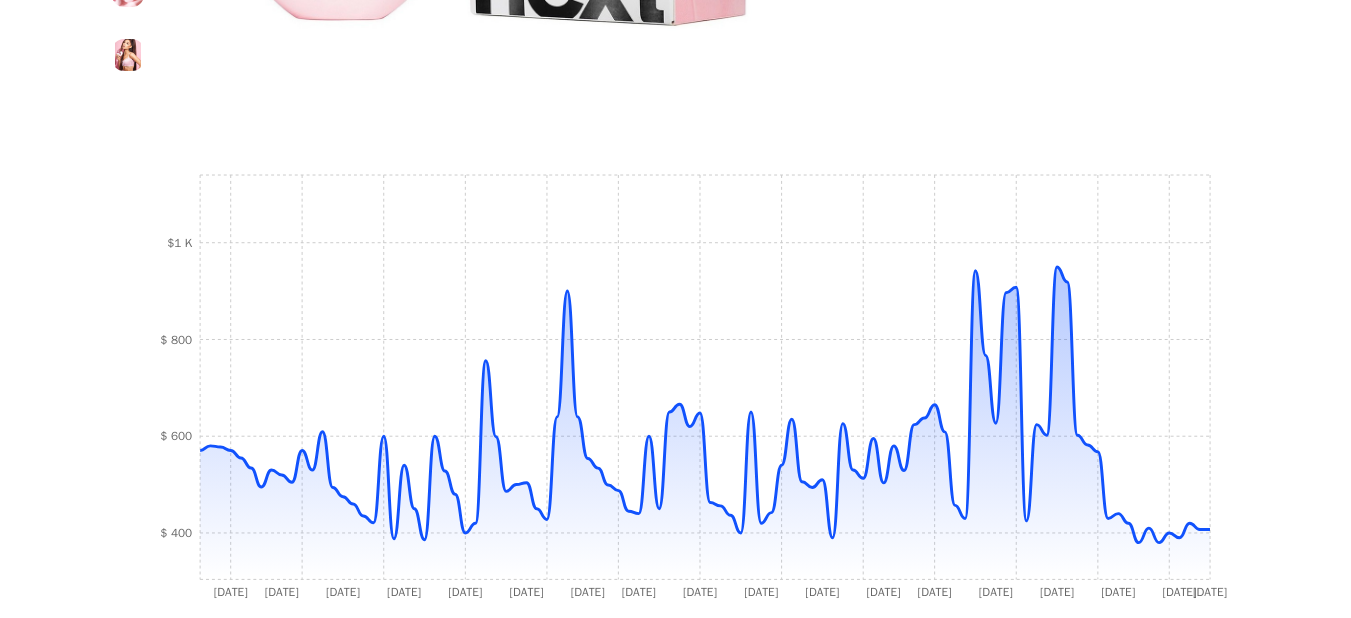scroll, scrollTop: 571, scrollLeft: 0, axis: vertical 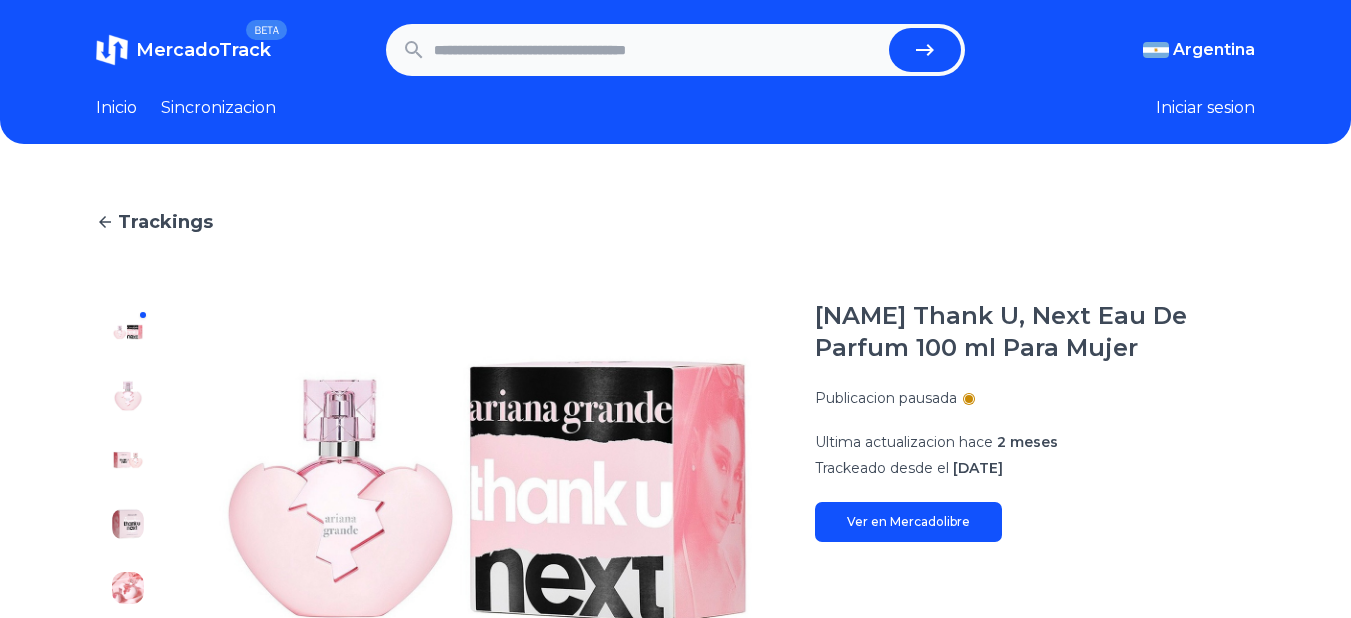 click at bounding box center (658, 50) 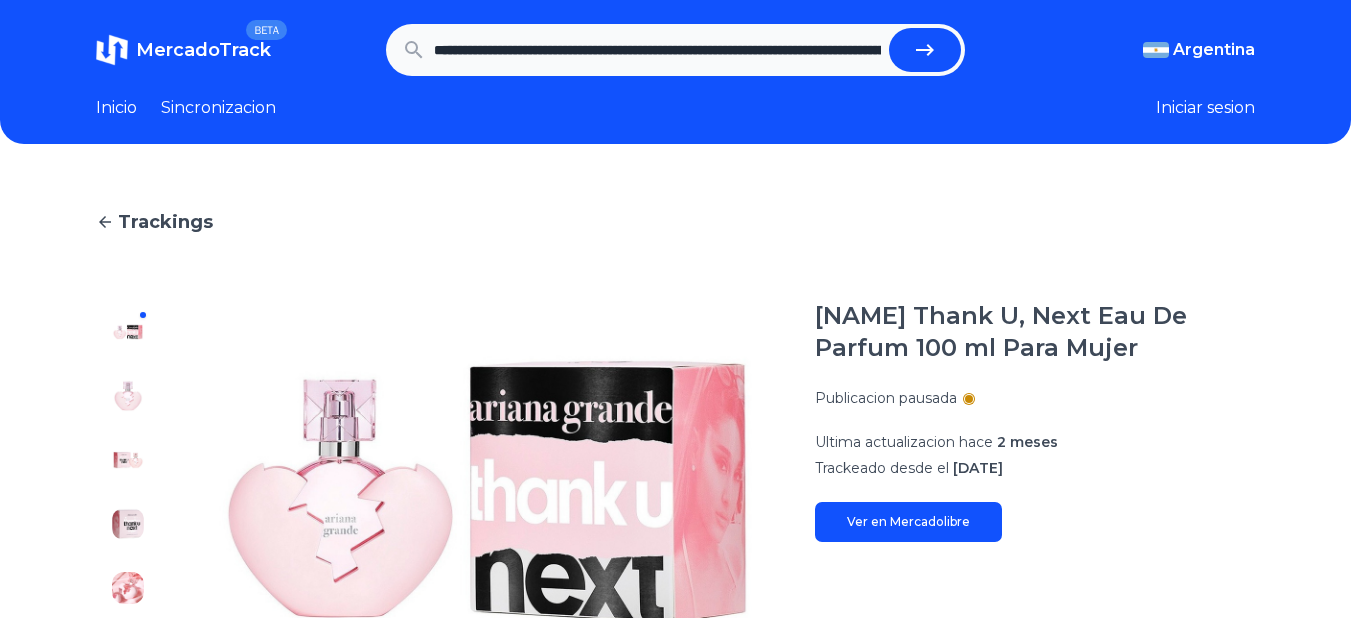 scroll, scrollTop: 0, scrollLeft: 2171, axis: horizontal 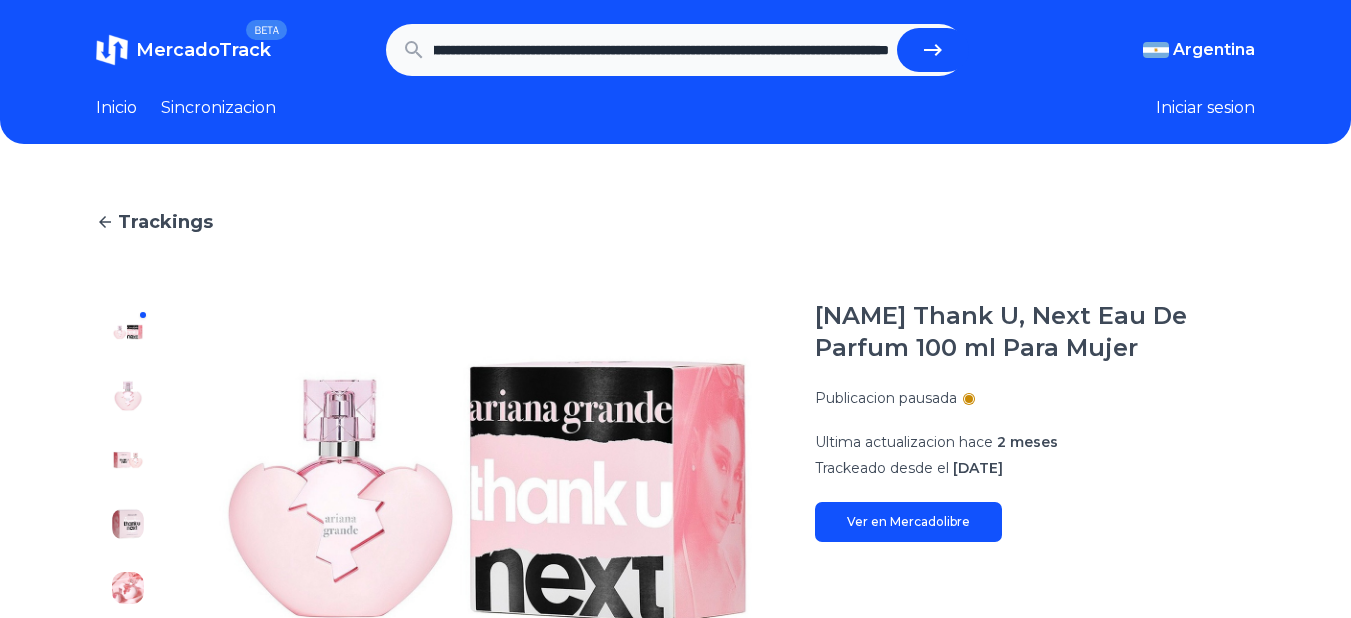 click at bounding box center (933, 50) 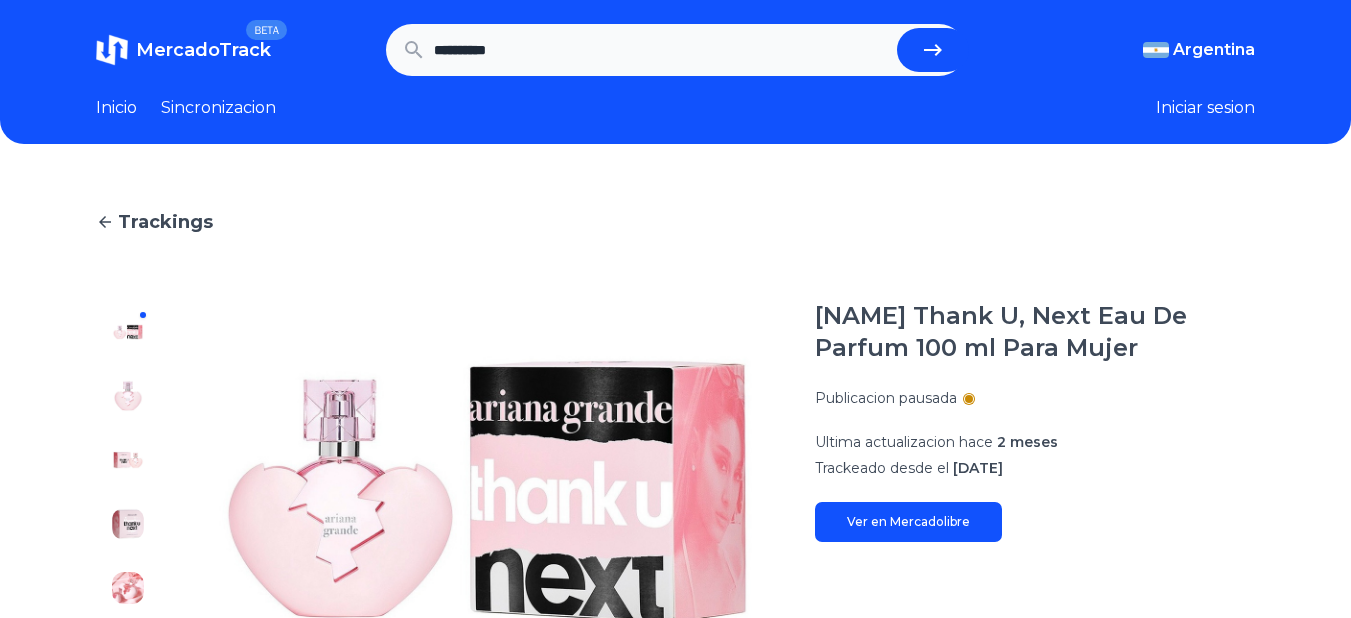 scroll, scrollTop: 0, scrollLeft: 0, axis: both 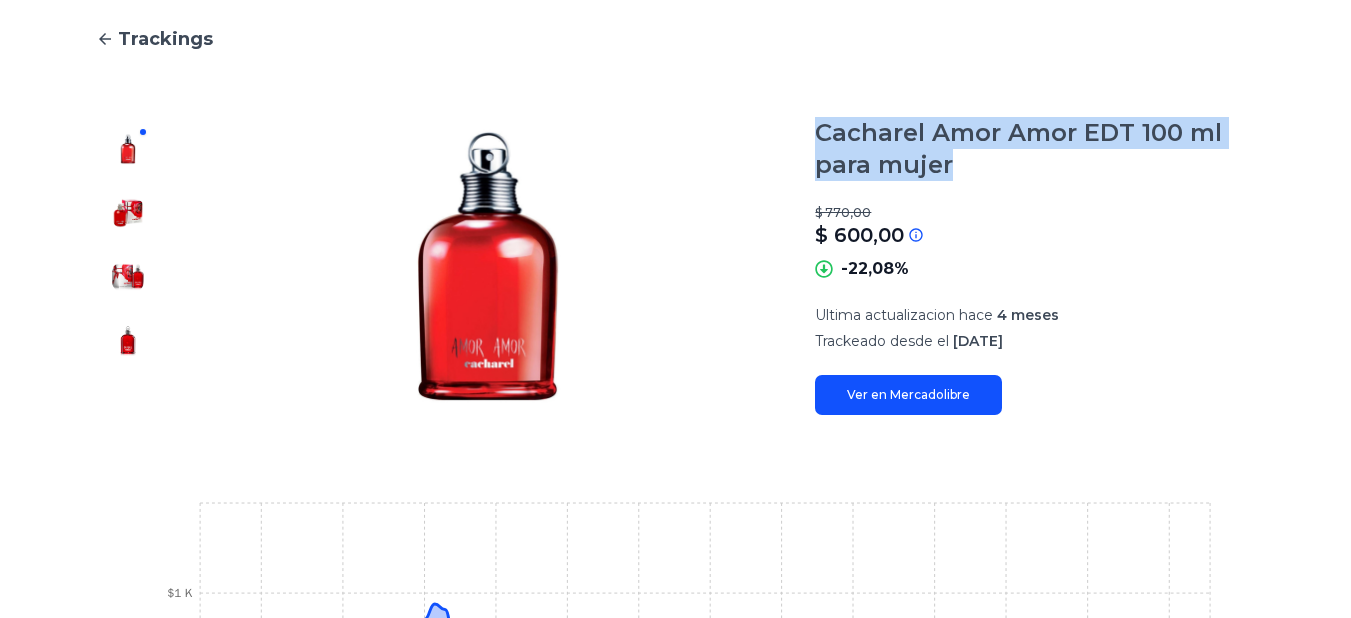 drag, startPoint x: 830, startPoint y: 129, endPoint x: 967, endPoint y: 169, distance: 142.72 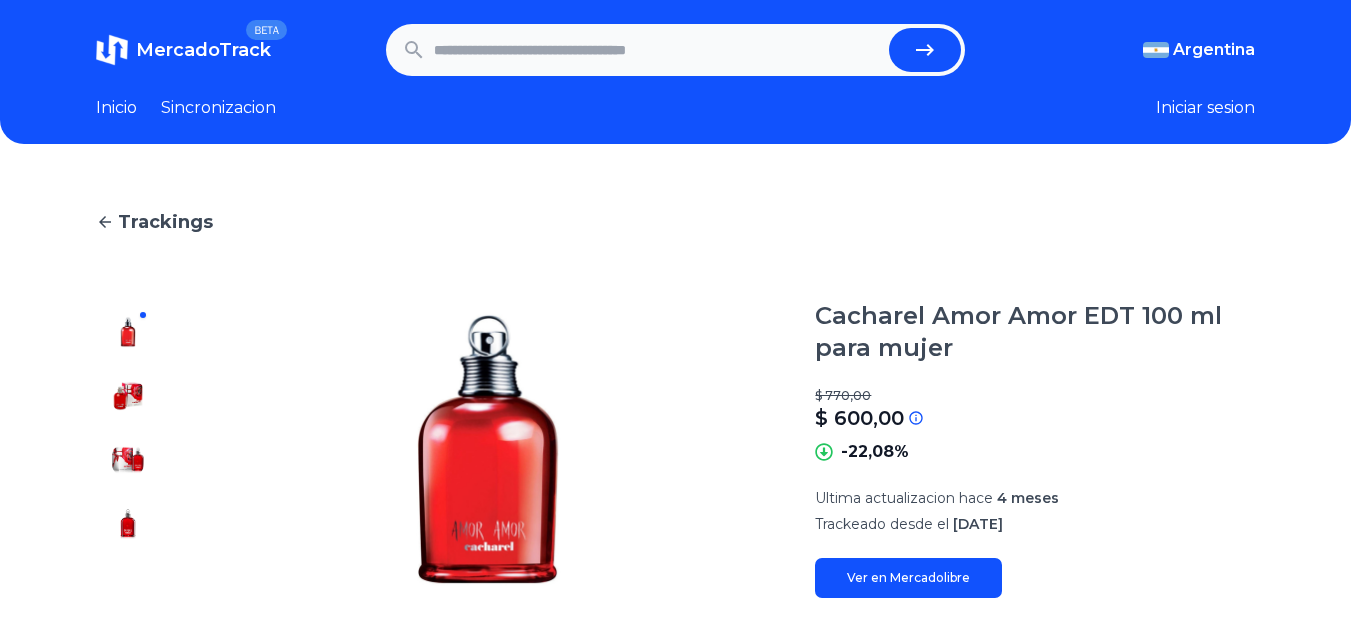 click at bounding box center (658, 50) 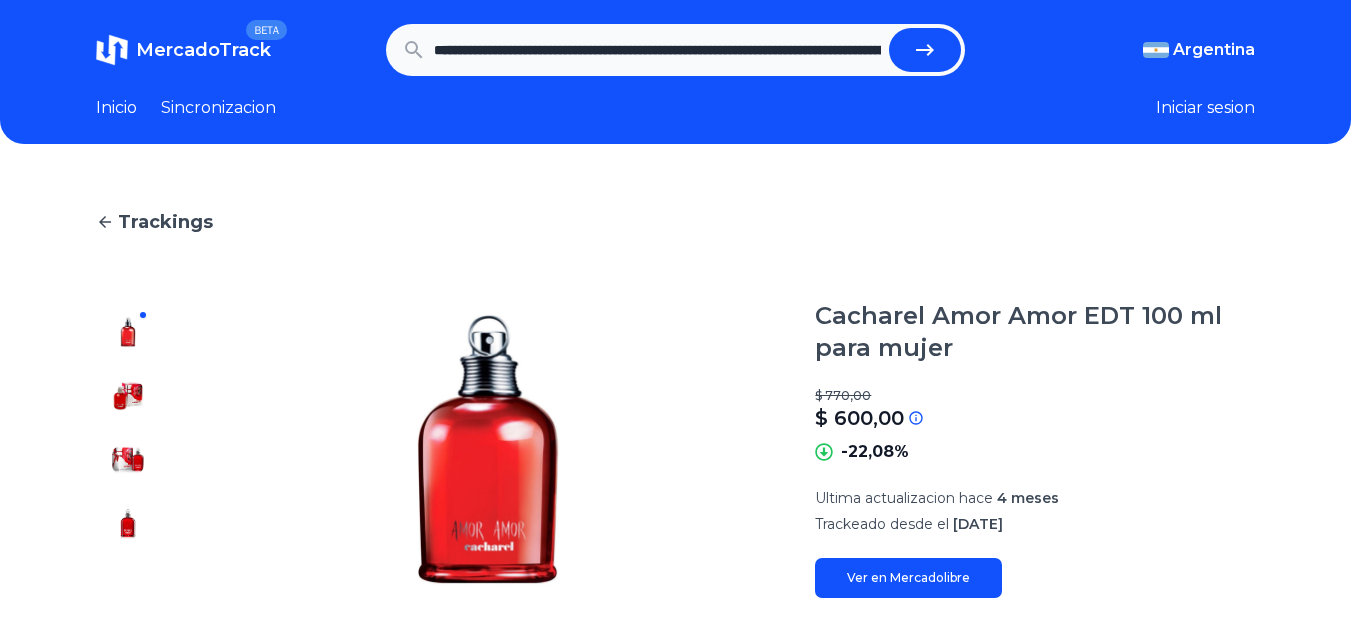scroll, scrollTop: 0, scrollLeft: 2091, axis: horizontal 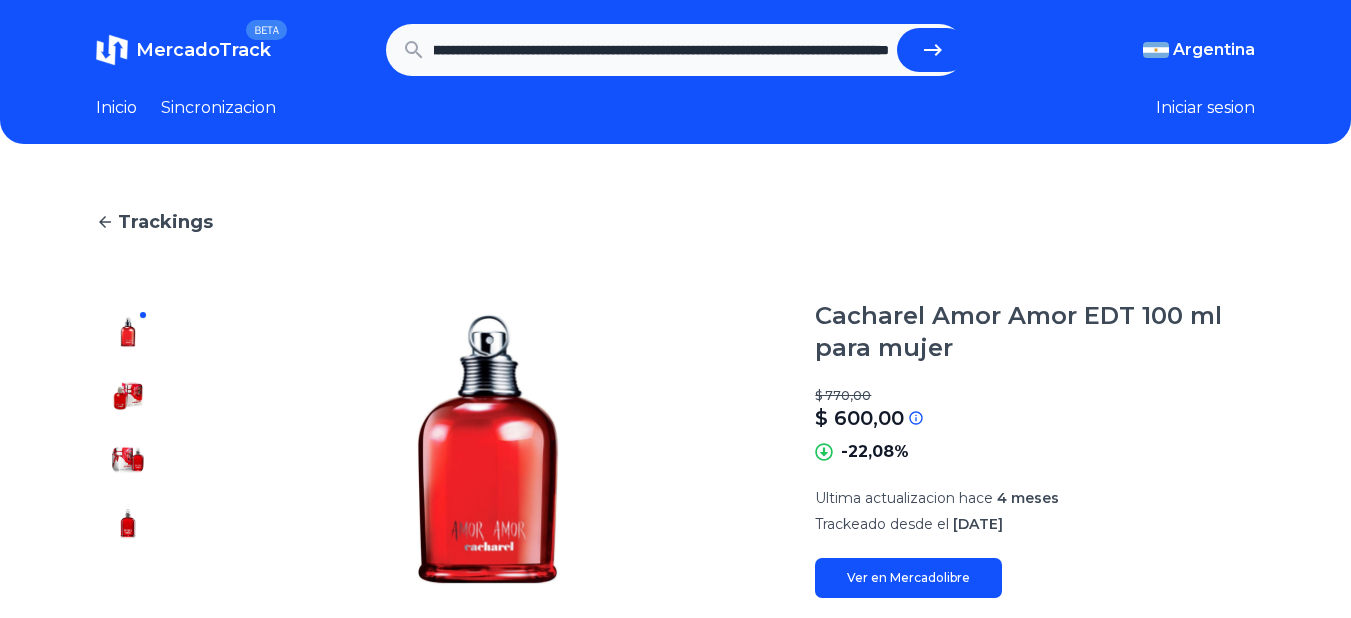 click at bounding box center [933, 50] 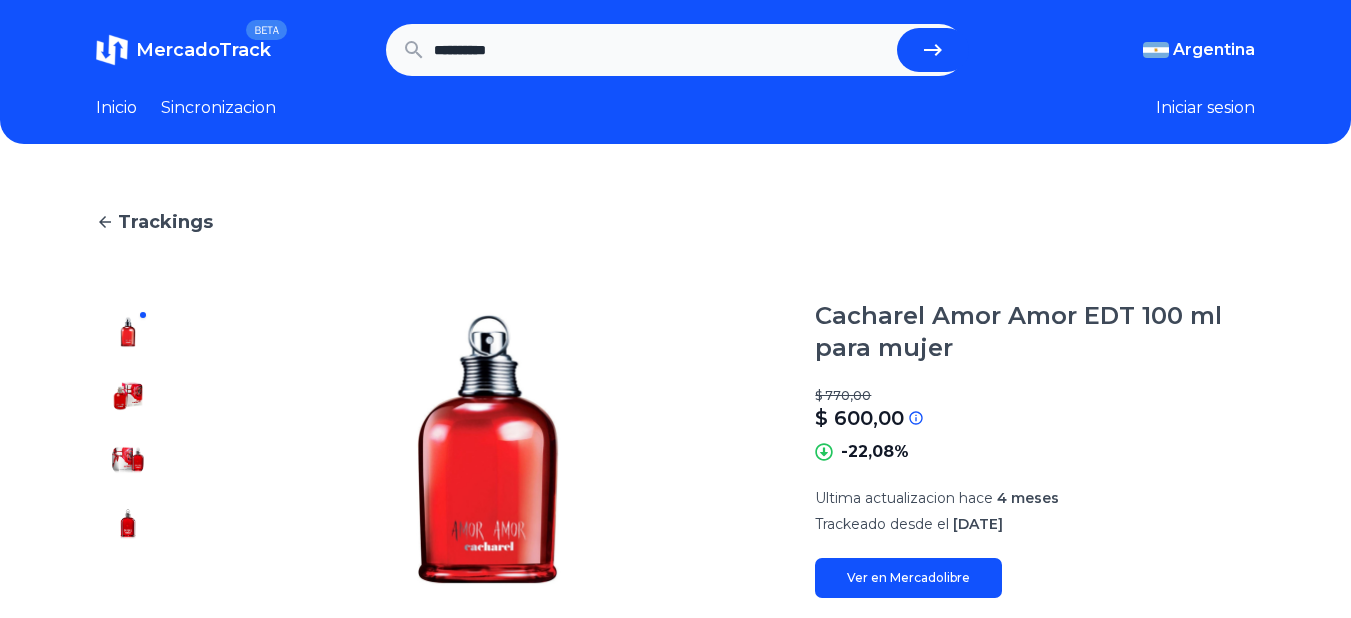 scroll, scrollTop: 0, scrollLeft: 0, axis: both 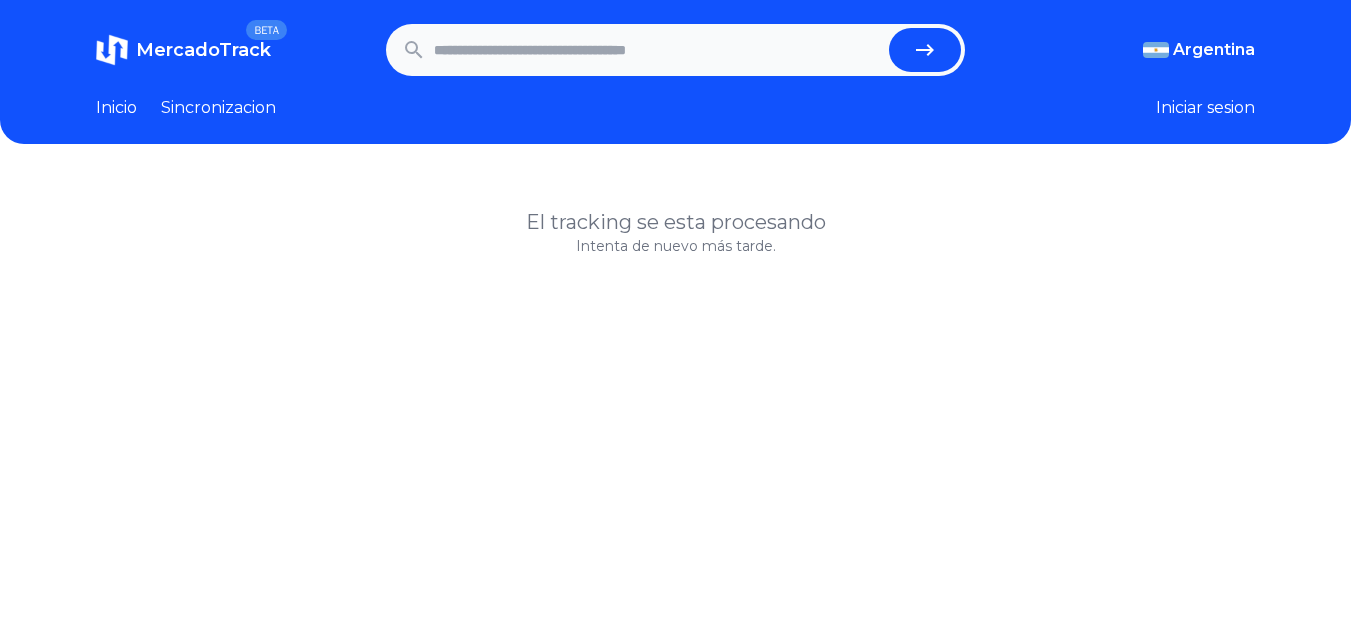 click at bounding box center [658, 50] 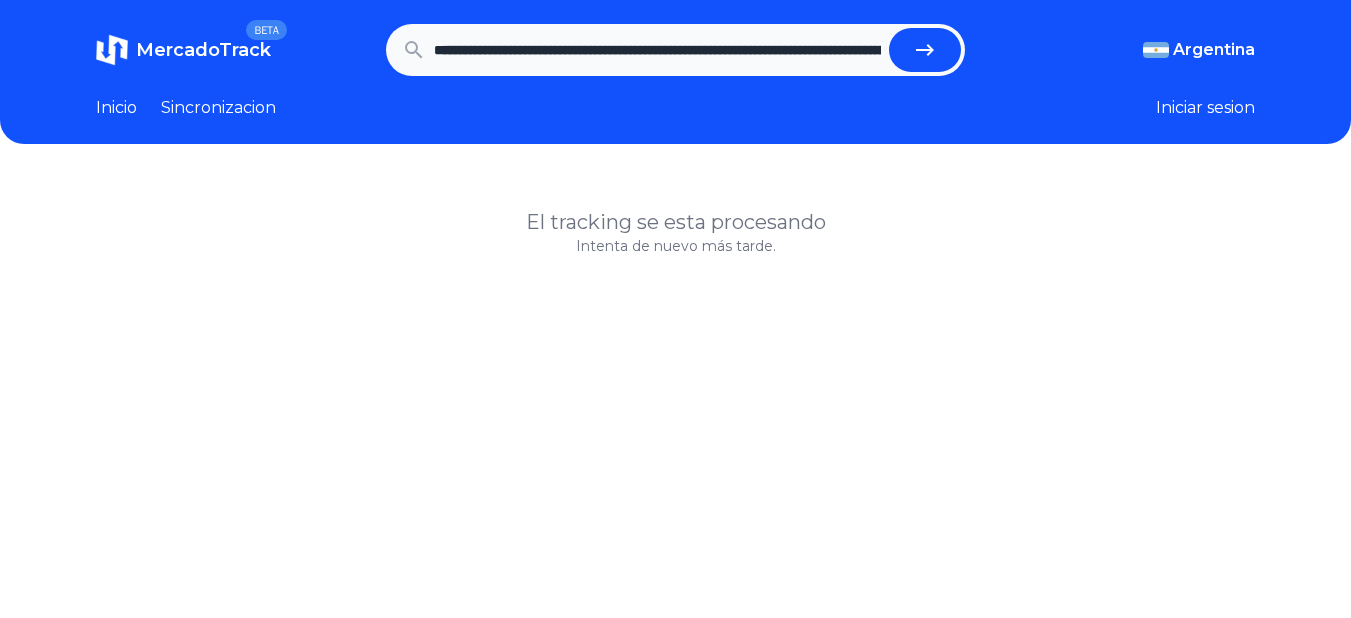 scroll, scrollTop: 0, scrollLeft: 2091, axis: horizontal 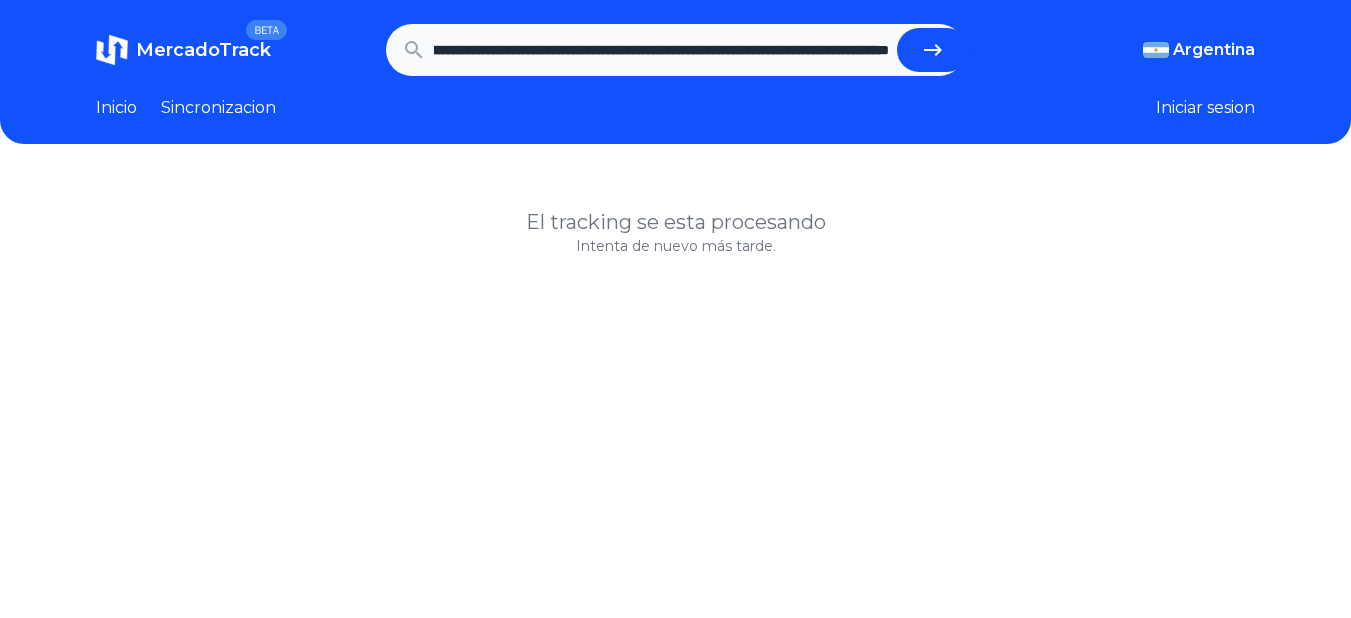 click at bounding box center (933, 50) 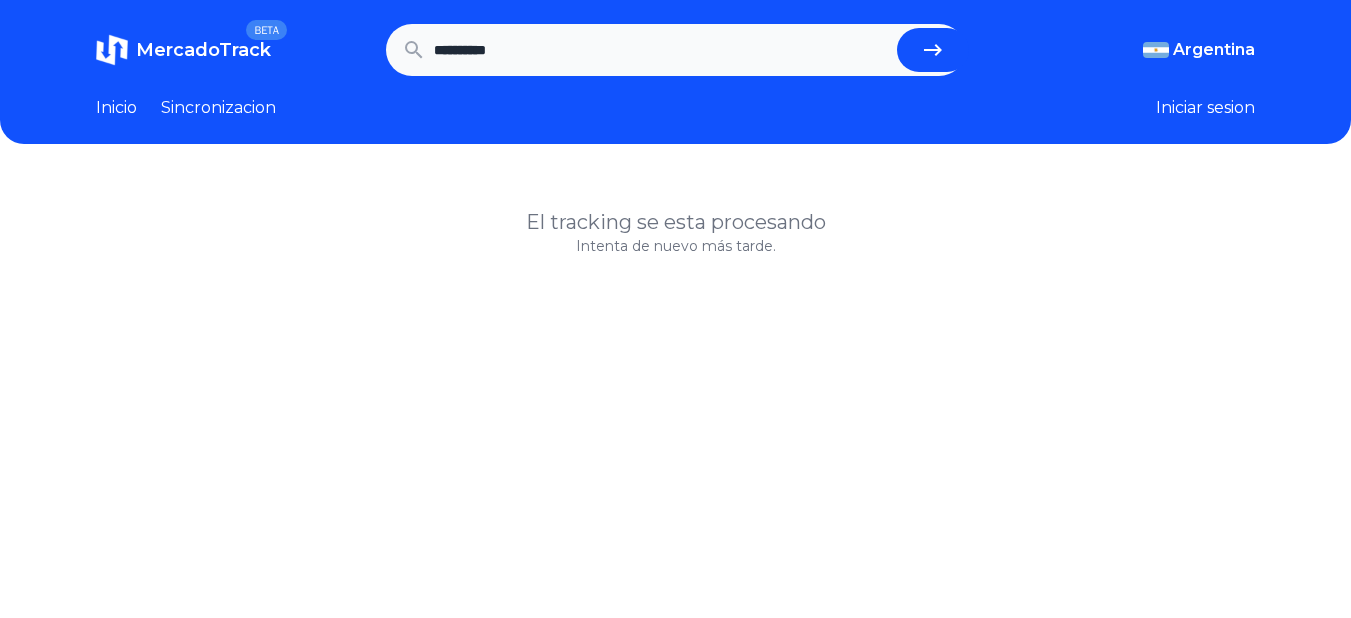 scroll, scrollTop: 0, scrollLeft: 0, axis: both 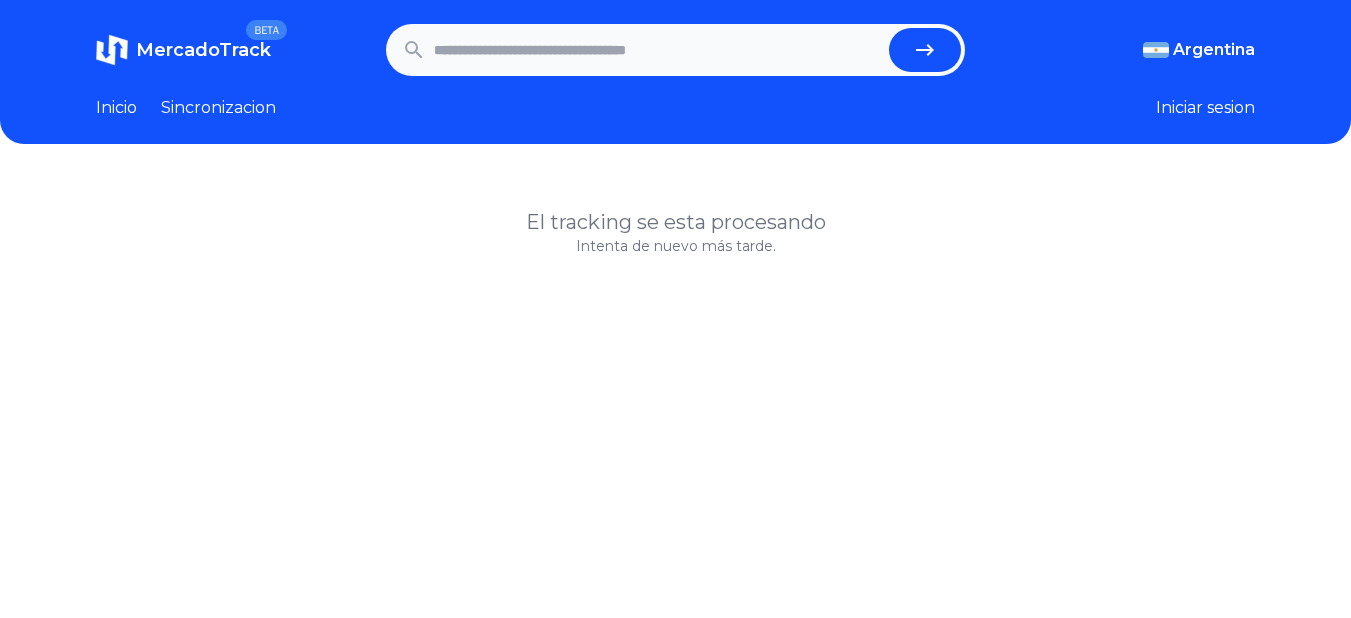 click at bounding box center [658, 50] 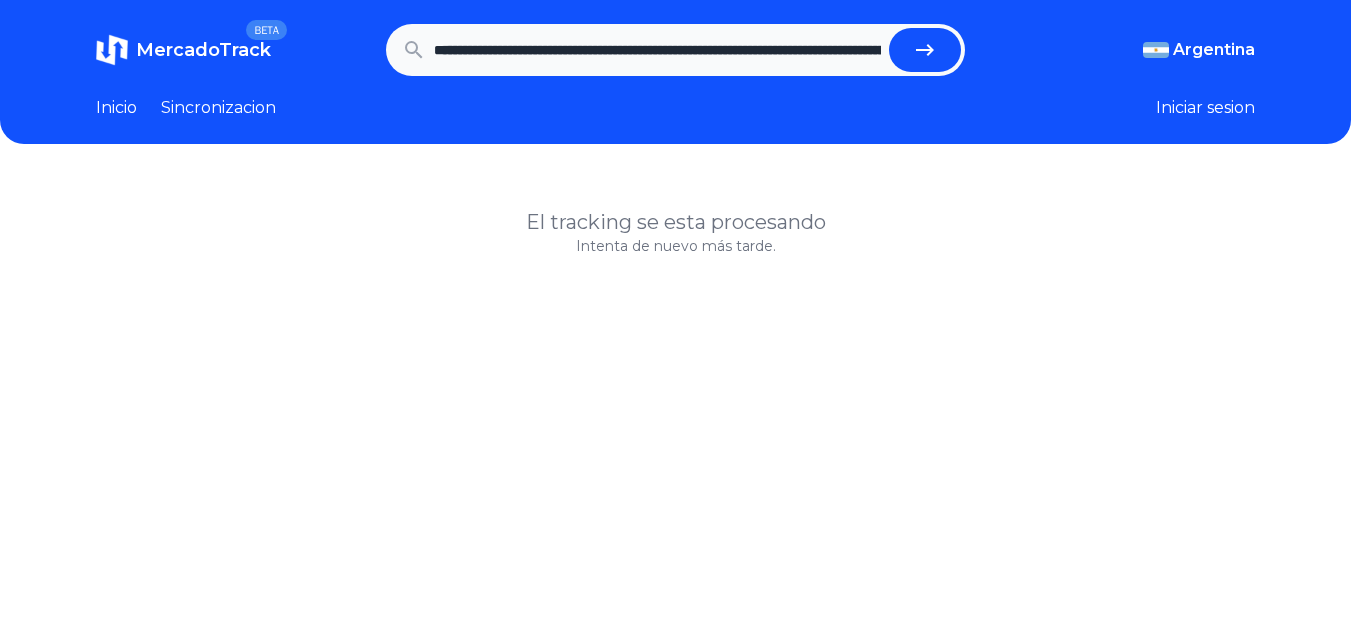 scroll, scrollTop: 0, scrollLeft: 1955, axis: horizontal 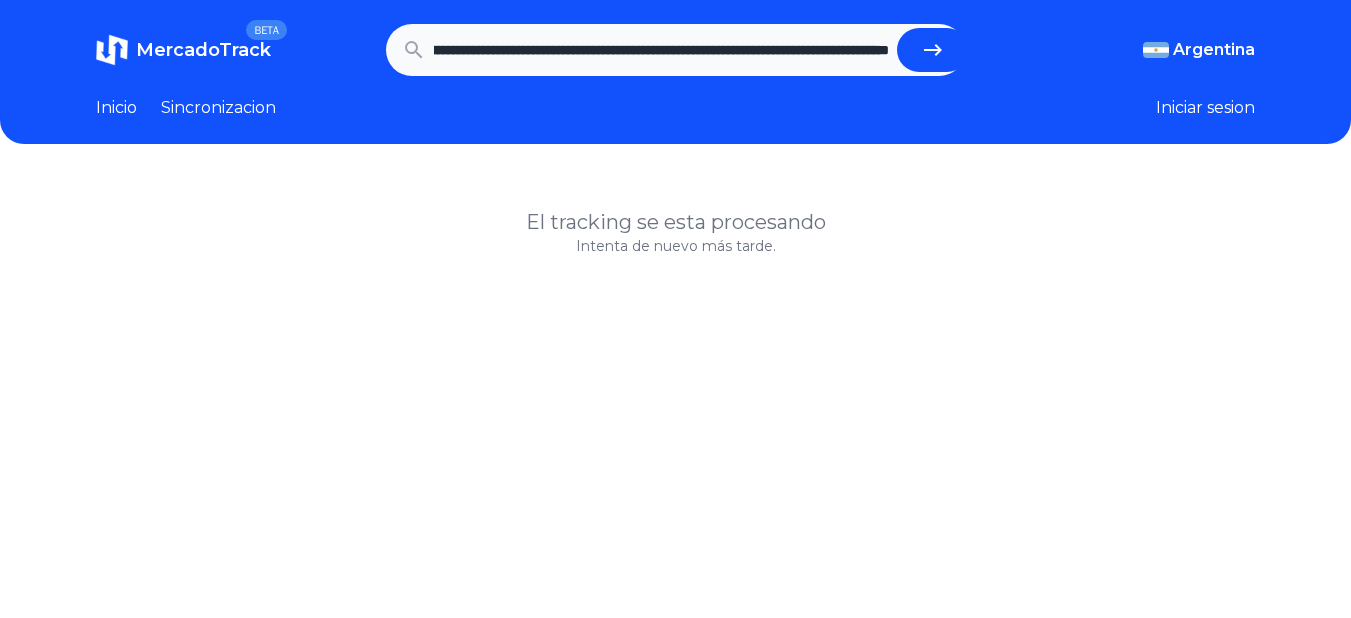 click at bounding box center (933, 50) 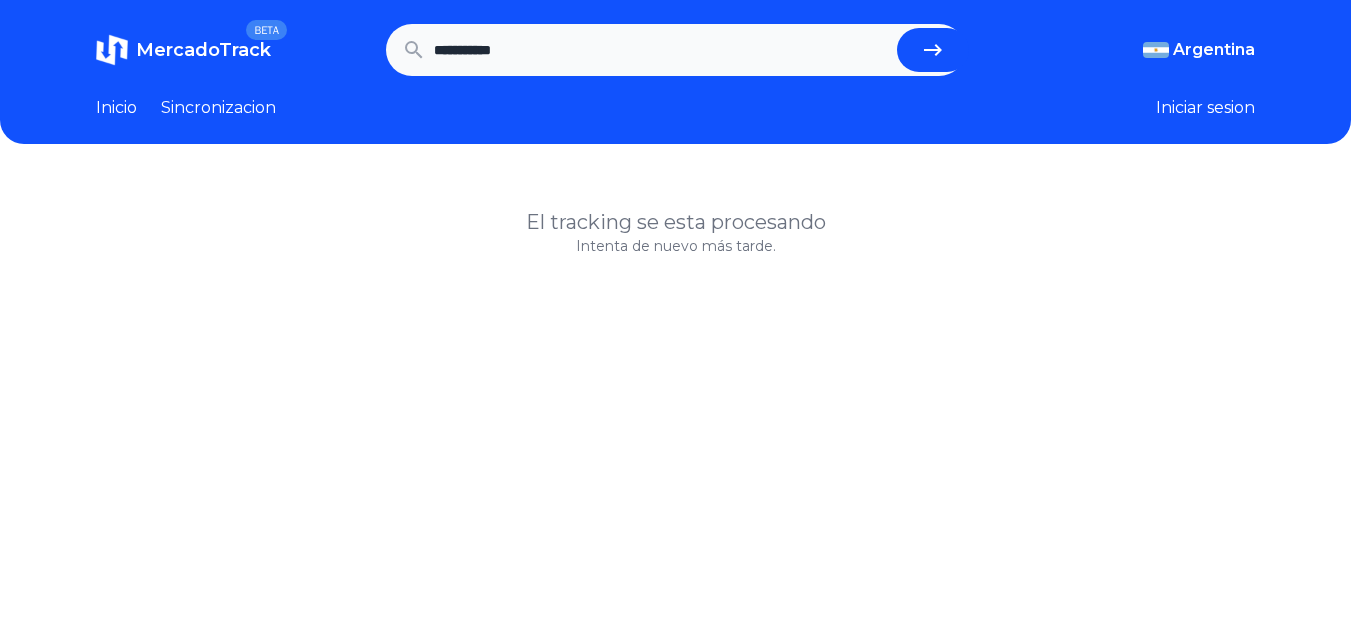 scroll, scrollTop: 0, scrollLeft: 0, axis: both 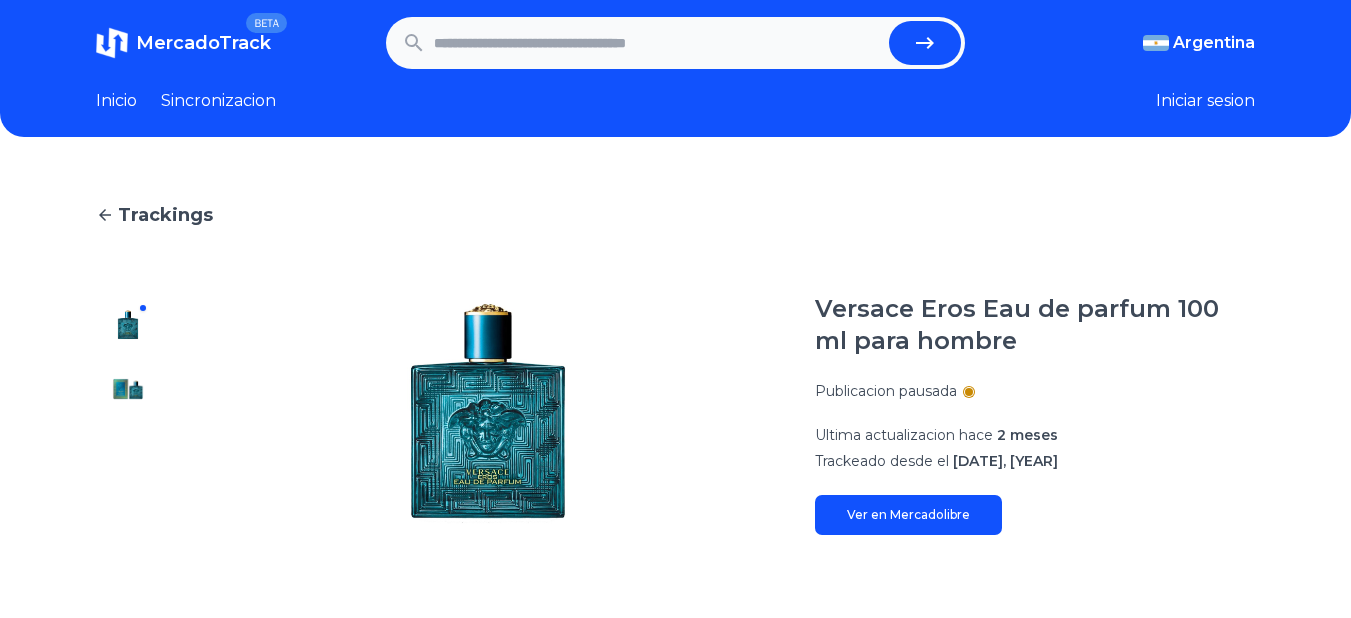 click on "MercadoTrack BETA [COUNTRY] [COUNTRY] [COUNTRY] [COUNTRY] [COUNTRY] [COUNTRY] [COUNTRY] [COUNTRY] [COUNTRY] [COUNTRY] [COUNTRY] [COUNTRY] [COUNTRY] [COUNTRY] [COUNTRY] [COUNTRY] [COUNTRY] [COUNTRY] [COUNTRY] $ 500 $1 K $1,5 K MercadoTrack Términos y condiciones Política de privacidad $ 500" at bounding box center [675, 657] 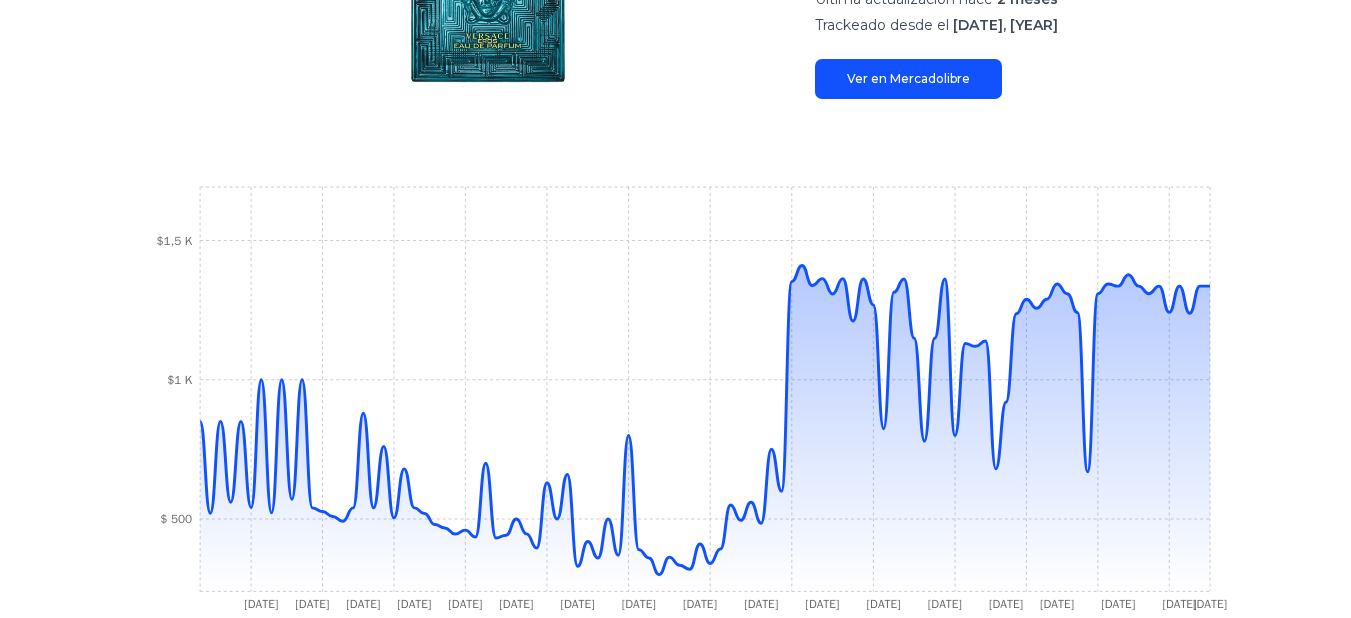 scroll, scrollTop: 438, scrollLeft: 0, axis: vertical 